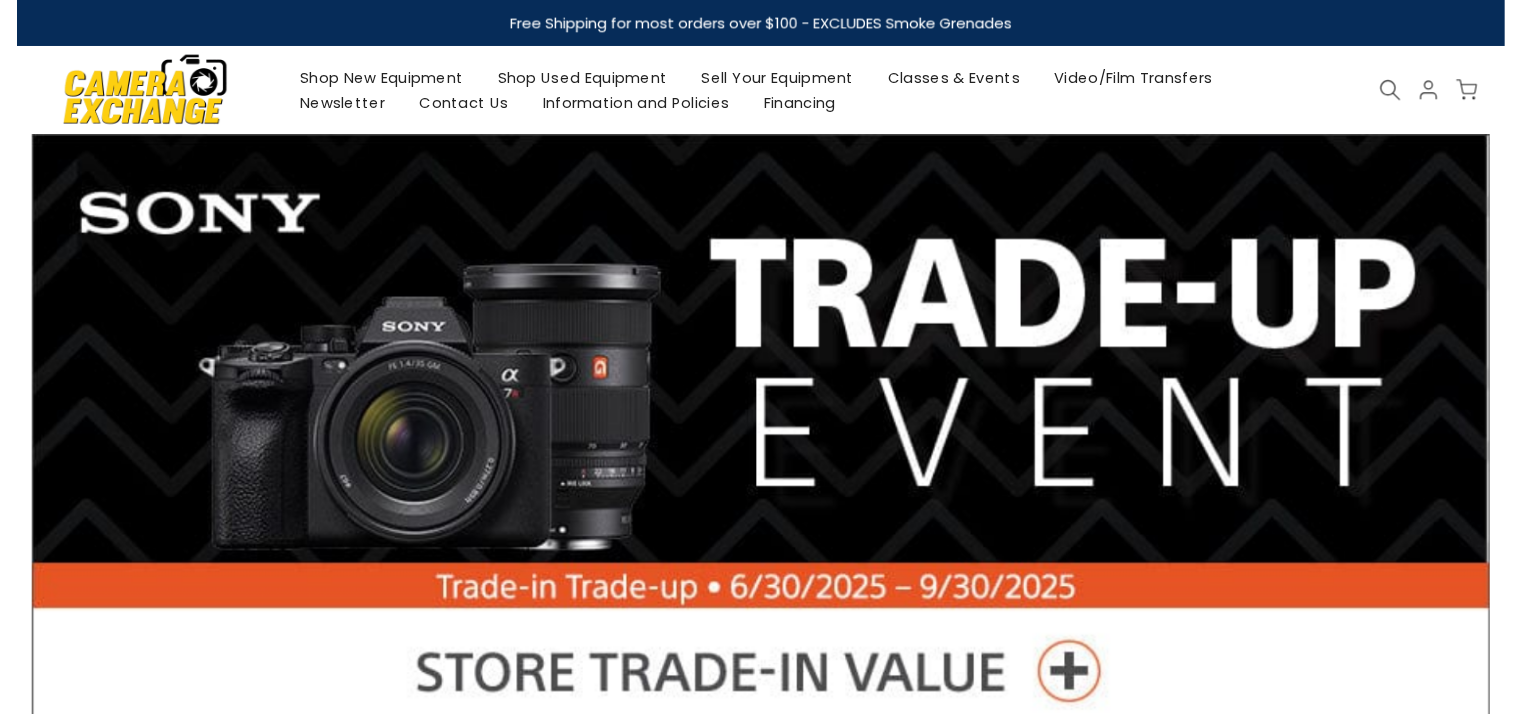 scroll, scrollTop: 0, scrollLeft: 0, axis: both 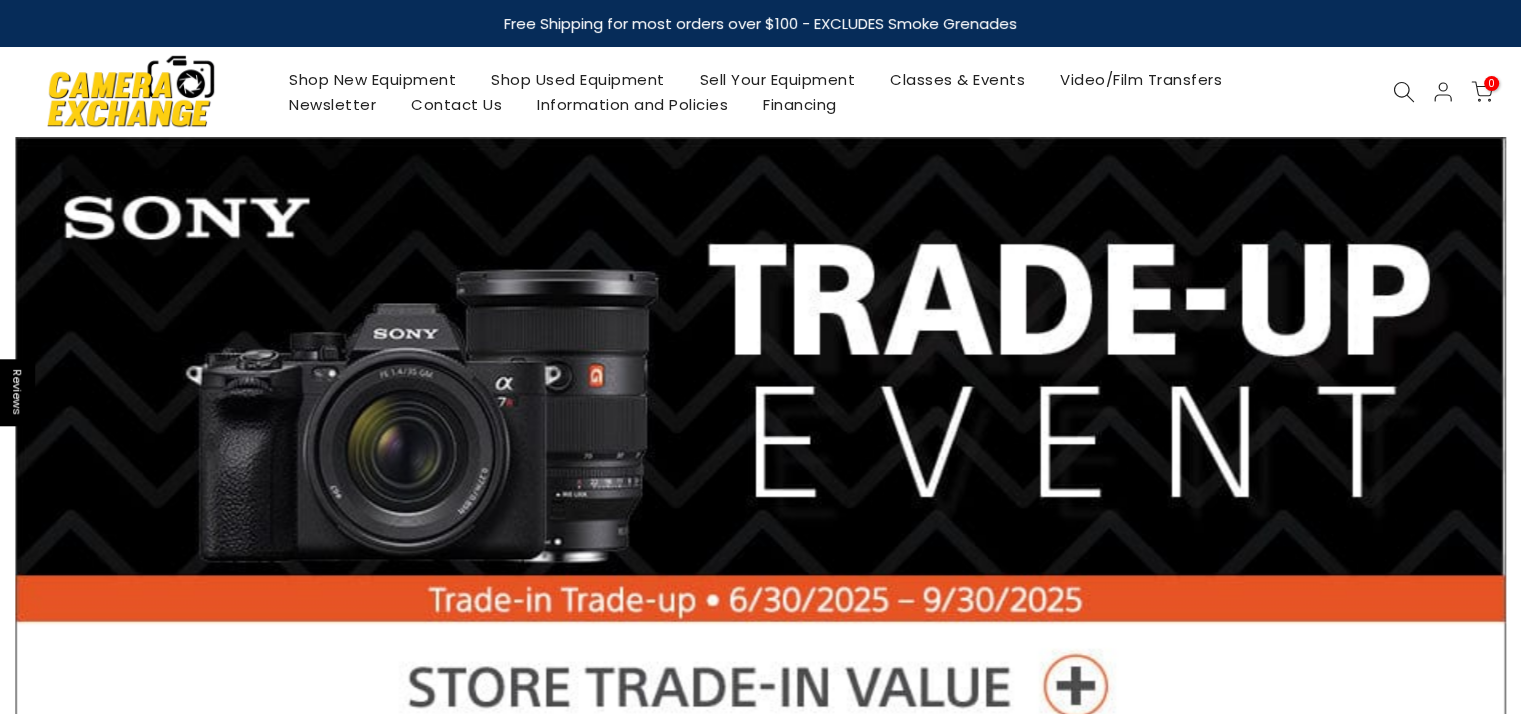 click on "Shop New Equipment" at bounding box center (373, 79) 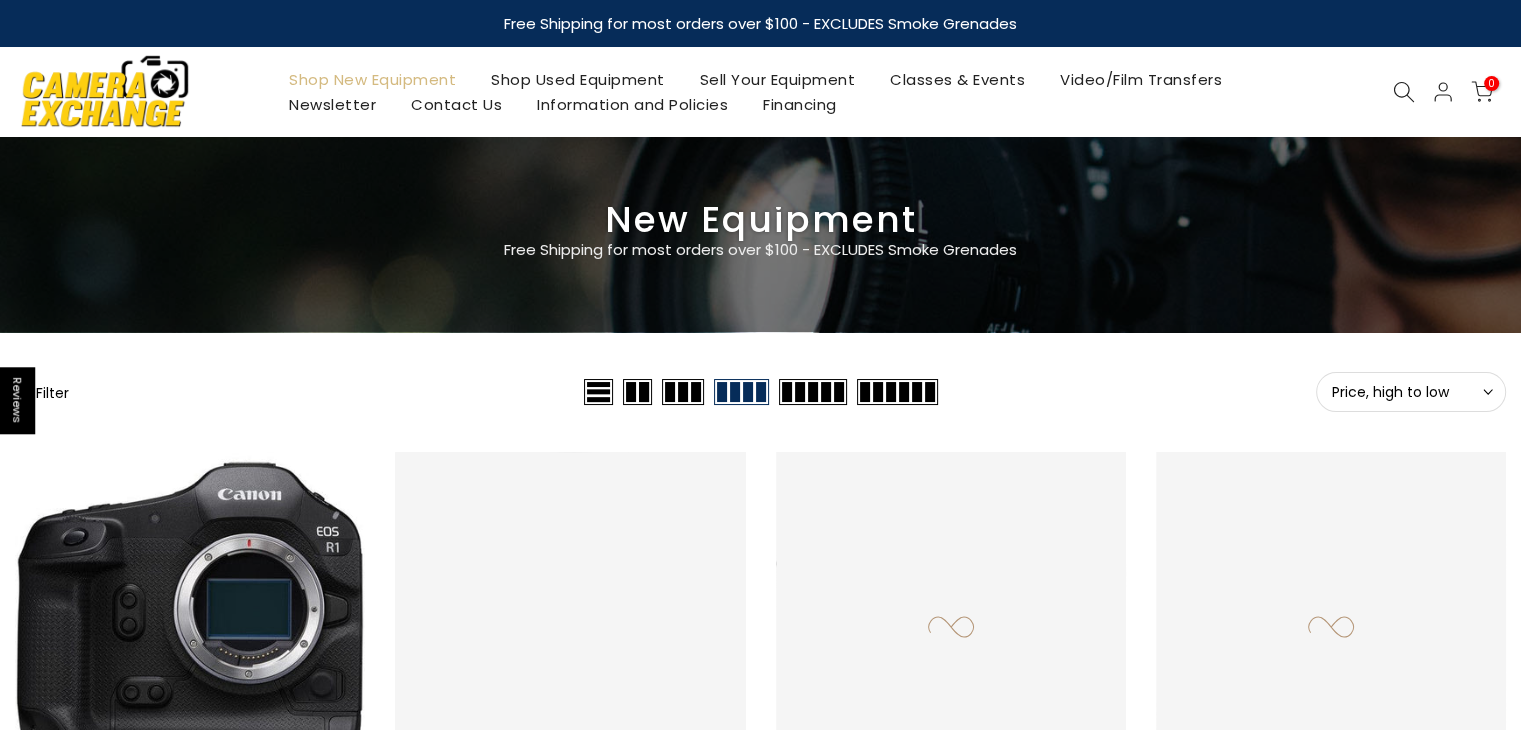scroll, scrollTop: 0, scrollLeft: 0, axis: both 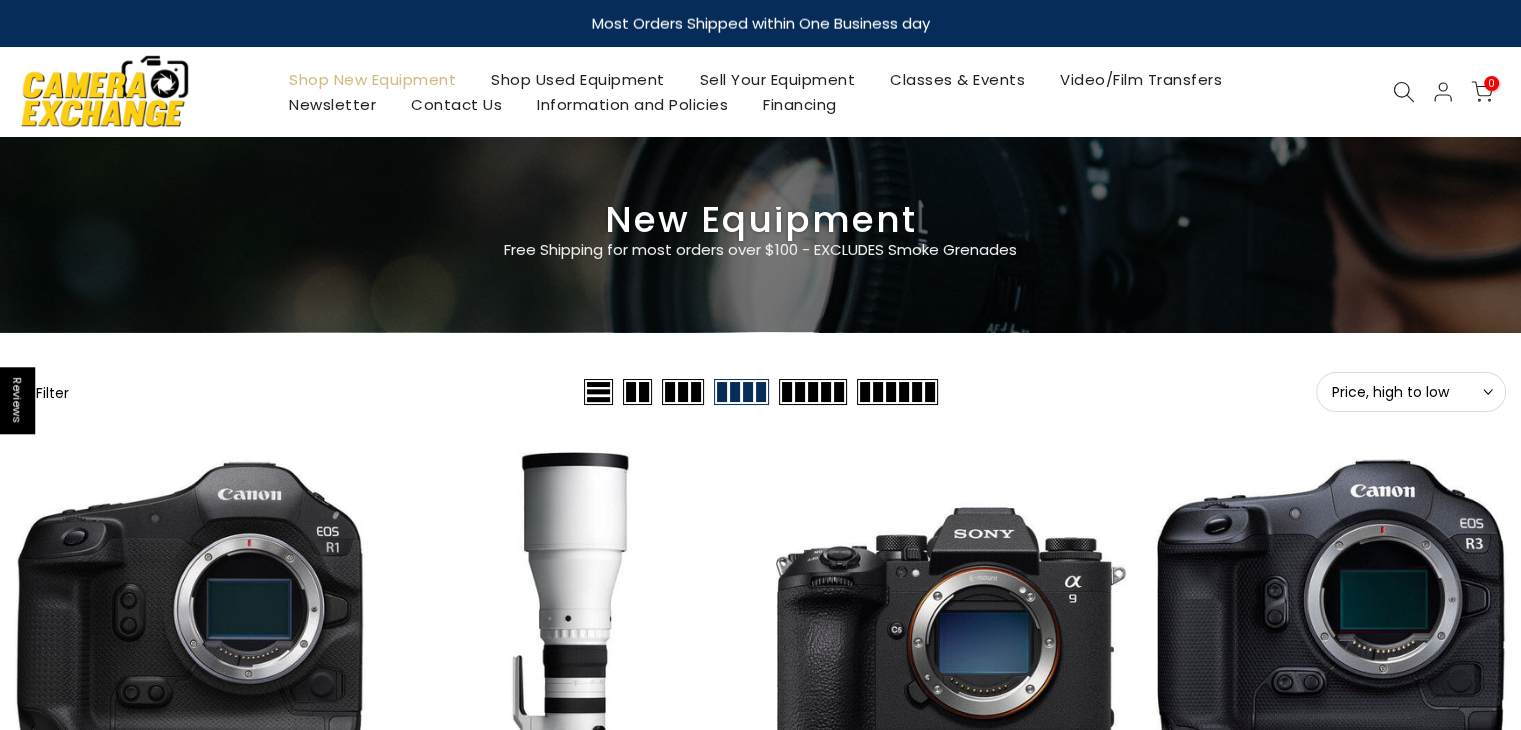click 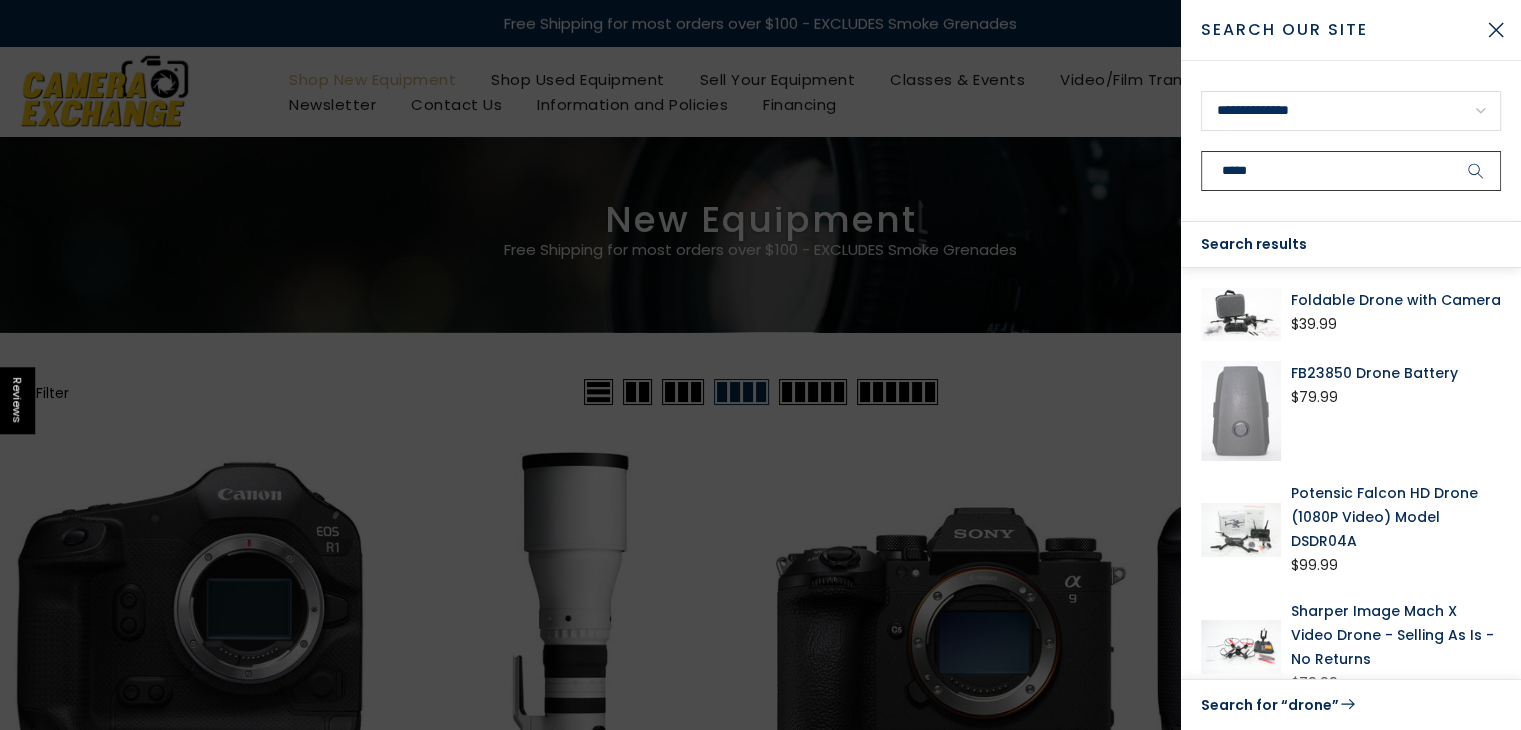 type on "*****" 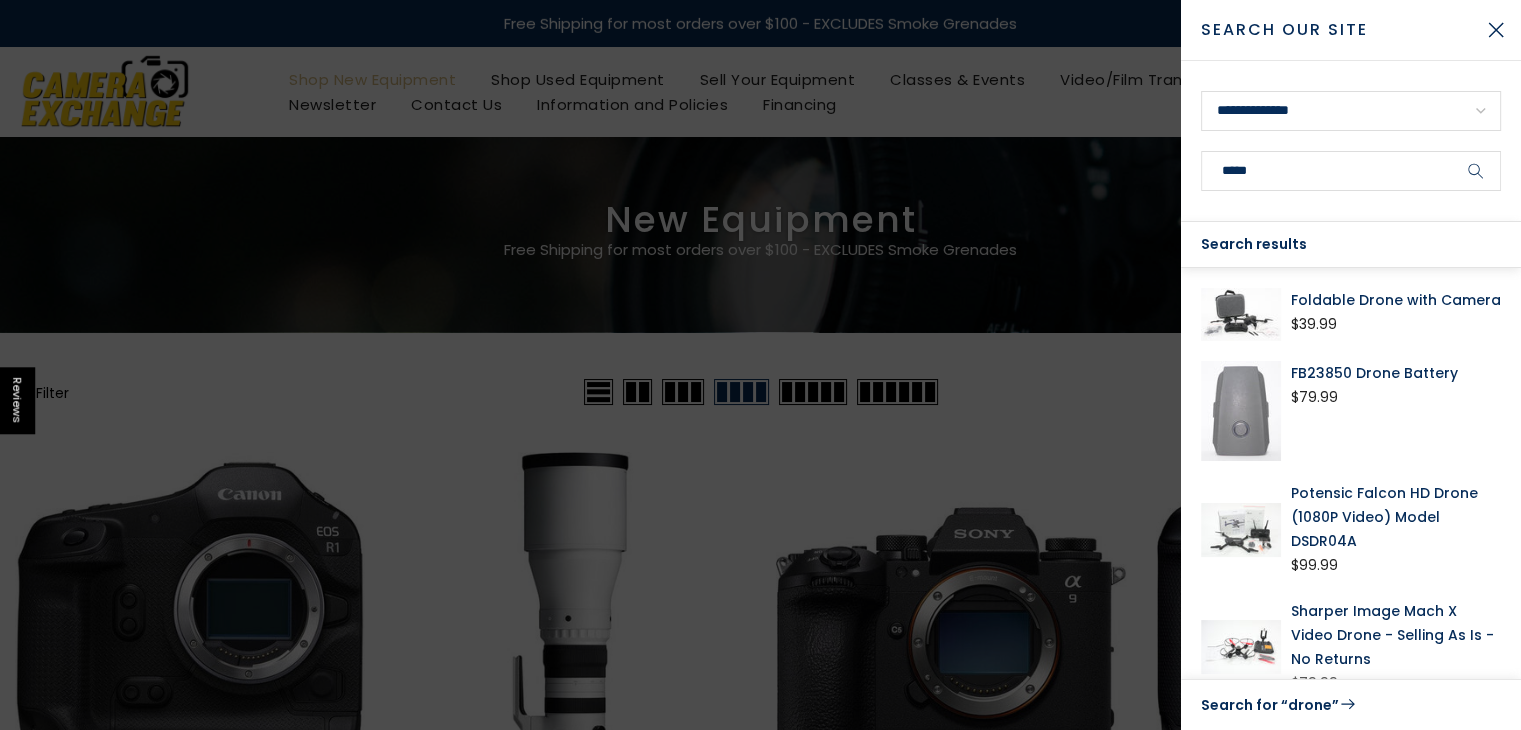 click on "Foldable Drone with Camera" at bounding box center (1396, 300) 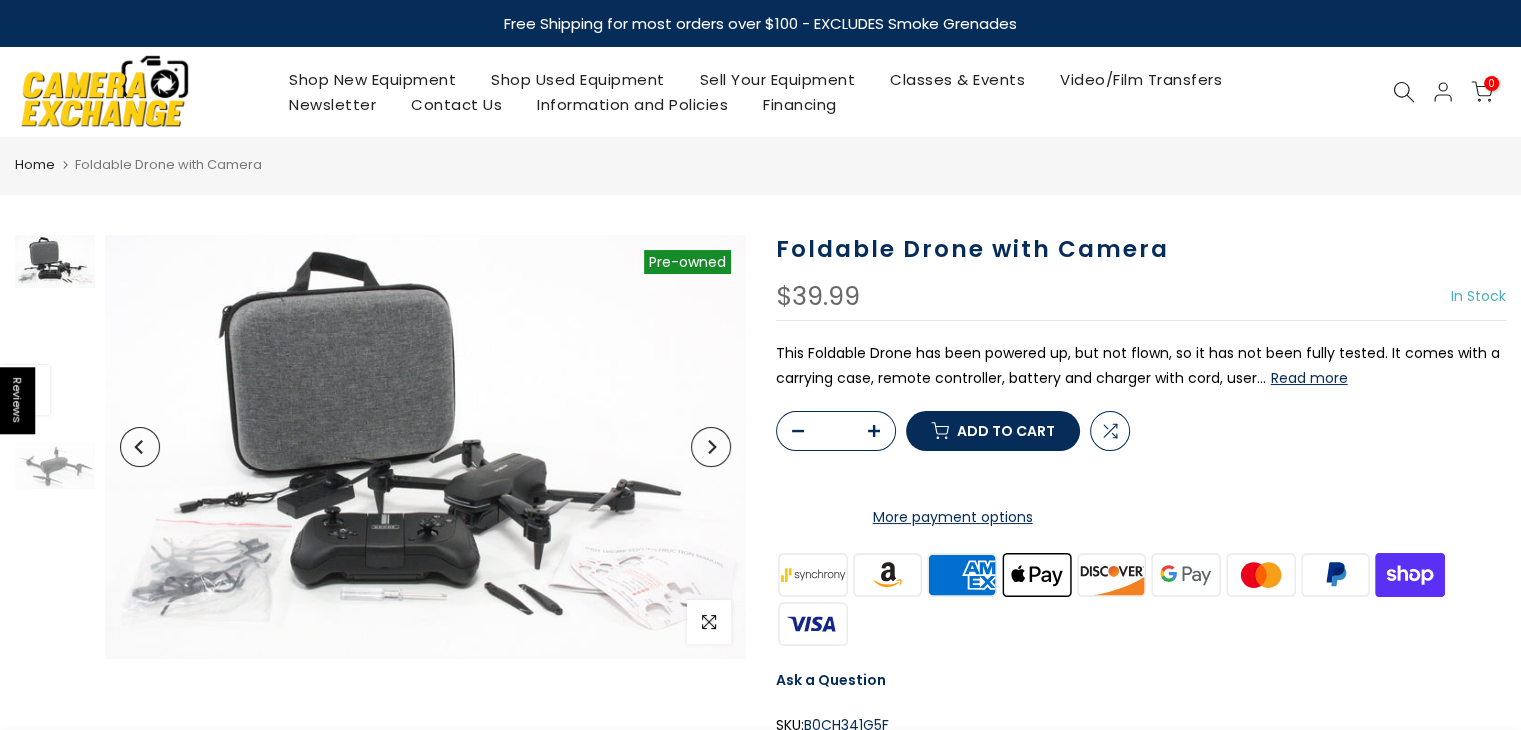 scroll, scrollTop: 0, scrollLeft: 0, axis: both 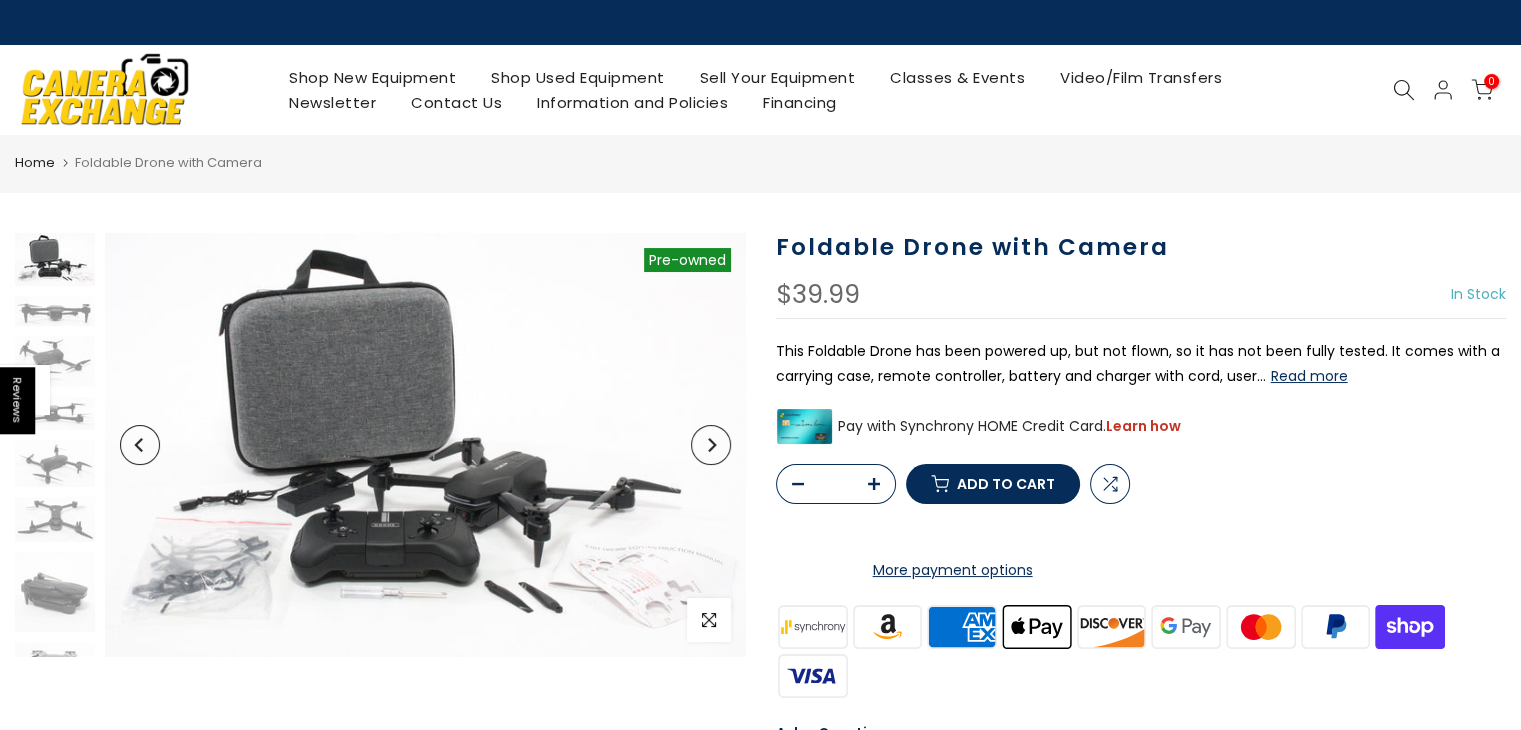click on "Contact Us" at bounding box center (457, 102) 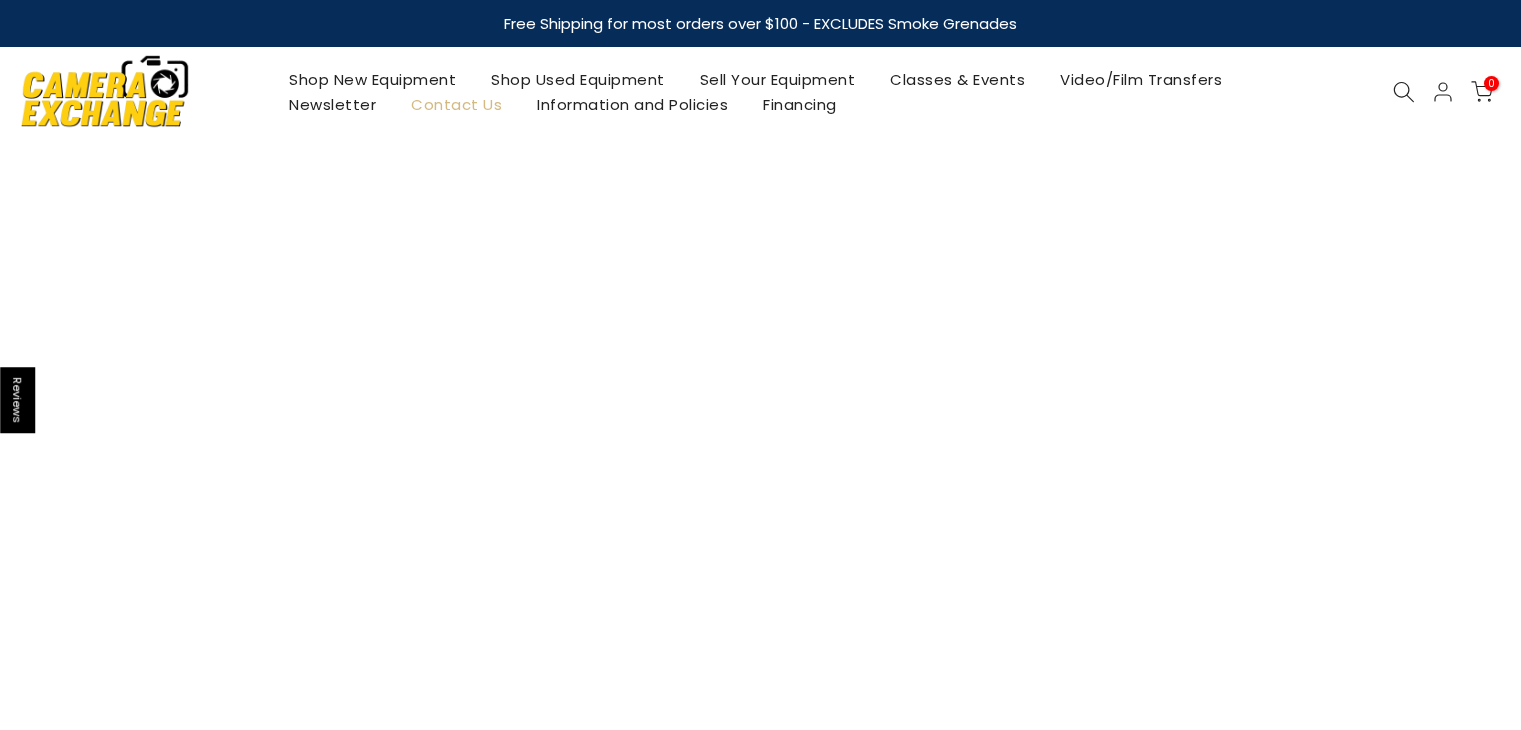 scroll, scrollTop: 0, scrollLeft: 0, axis: both 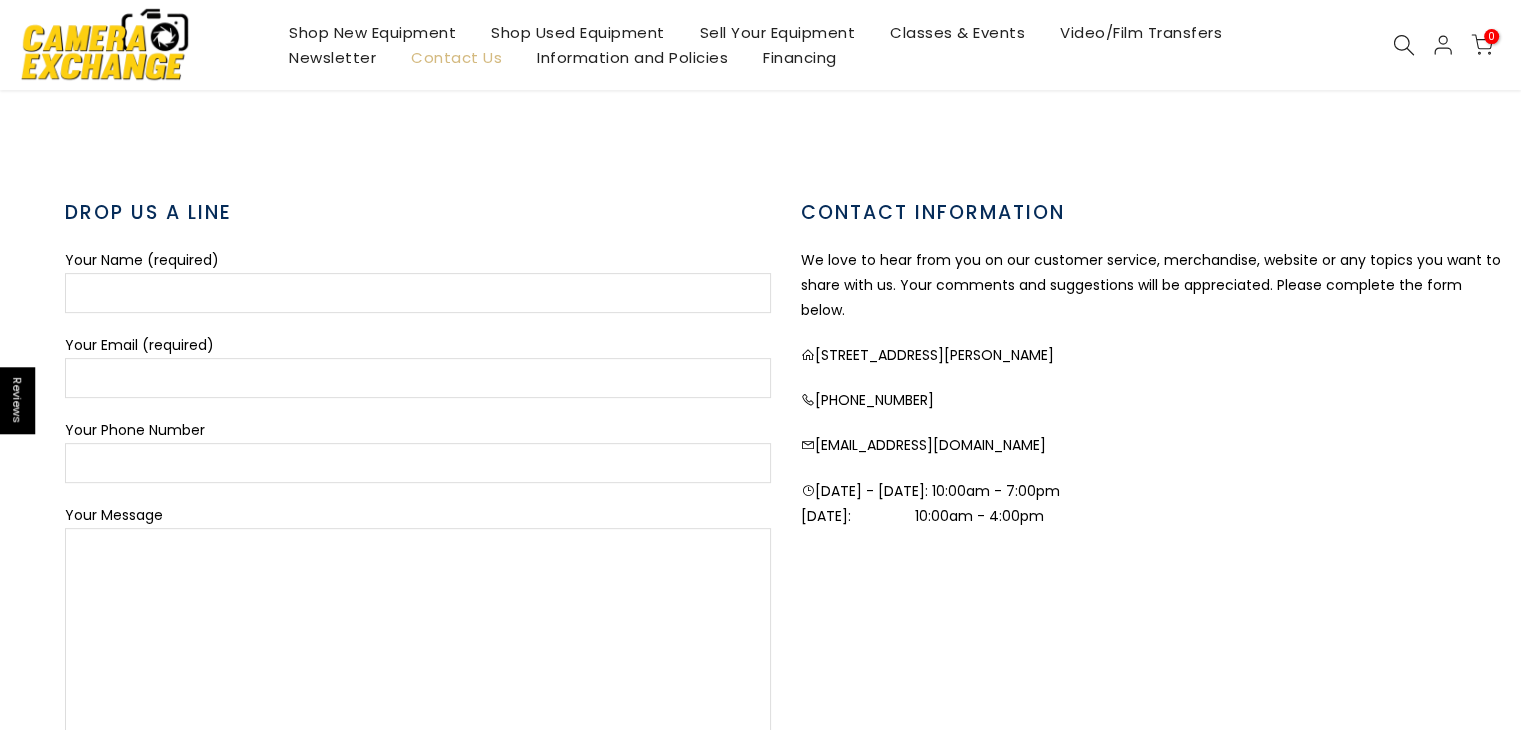 click on "Reviews
Skip to content
Free Shipping for most orders over $100 - EXCLUDES Smoke Grenades   Most Orders Shipped within One Business day
Shop New Equipment Shop Used Equipment Sell Your Equipment Classes & Events Video/Film Transfers Newsletter Contact Us
Information and Policies About Us Refund Policy Privacy Policy Terms of Service Shipping Policy
Financing Katapult Financing - No Credit Needed Synchrony Financing Application
0
/
$0.00
Contact Us" at bounding box center [760, -273] 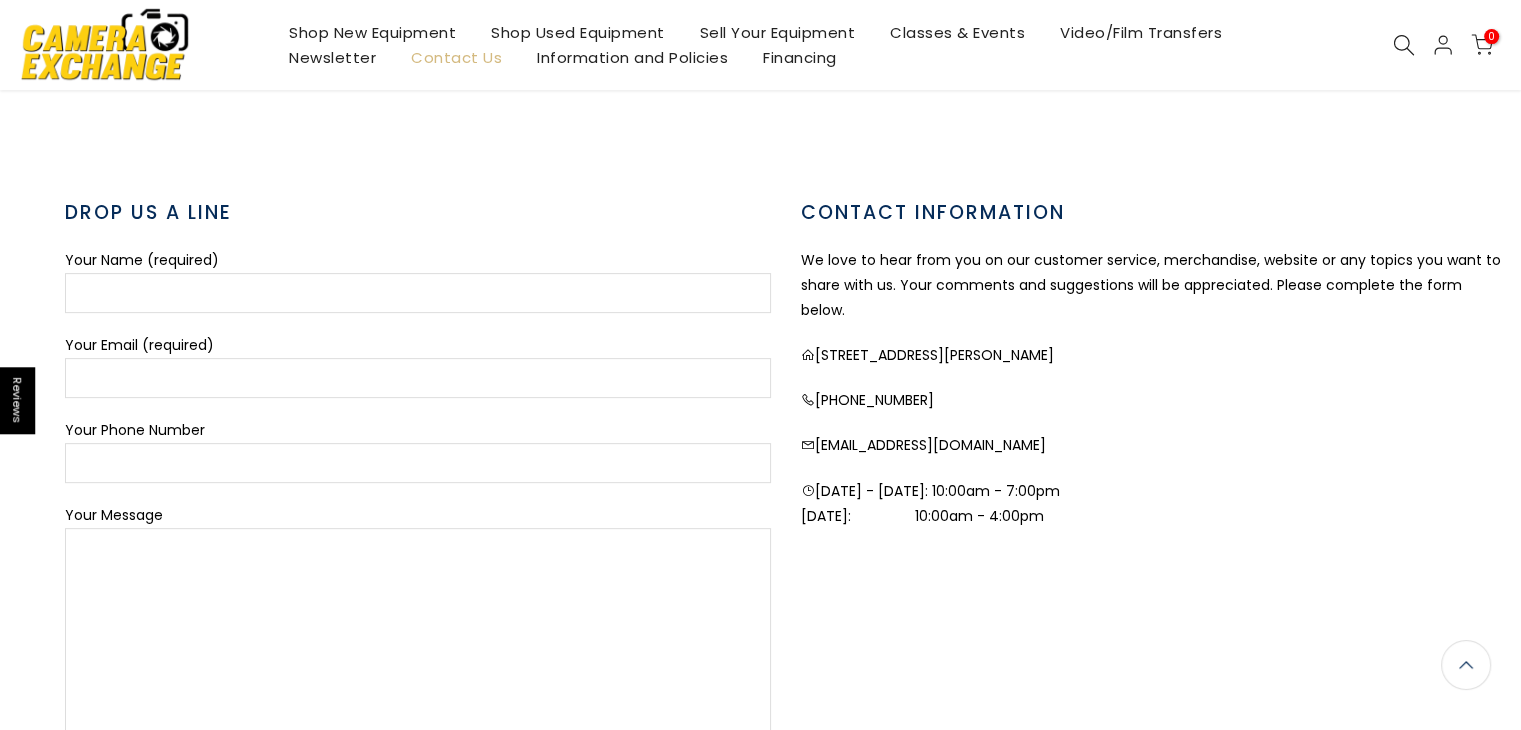 scroll, scrollTop: 0, scrollLeft: 0, axis: both 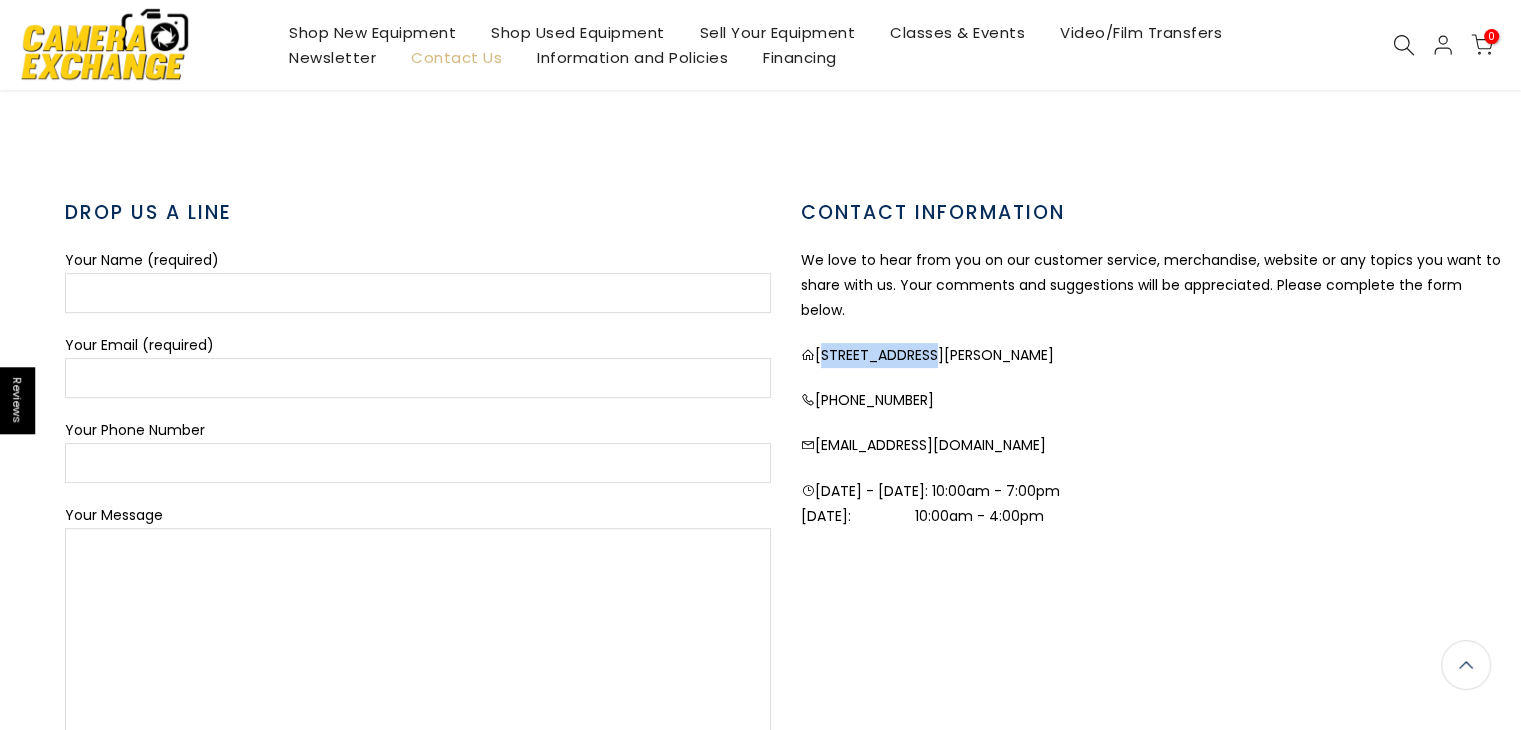 copy on "5582 Dixie Hwy" 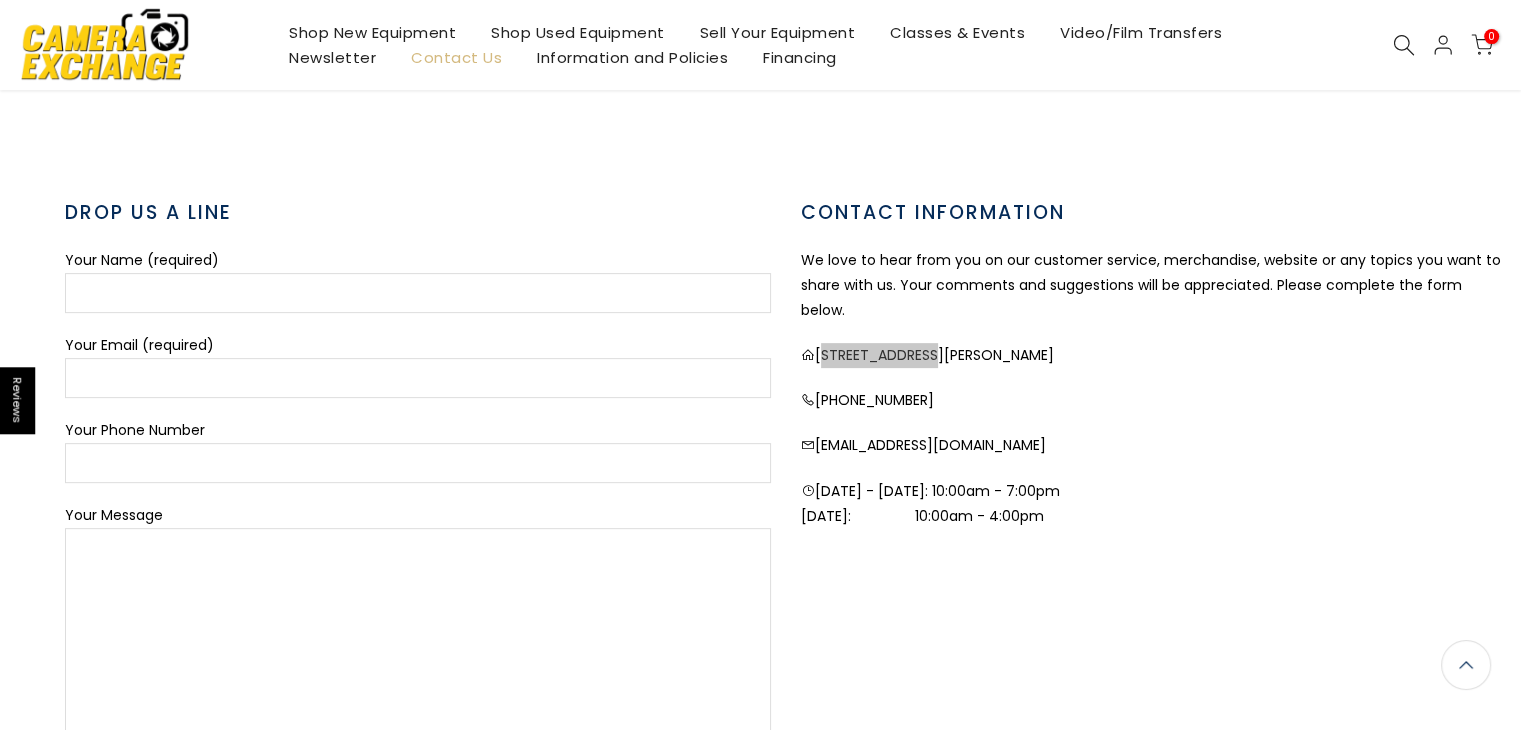 scroll, scrollTop: 636, scrollLeft: 0, axis: vertical 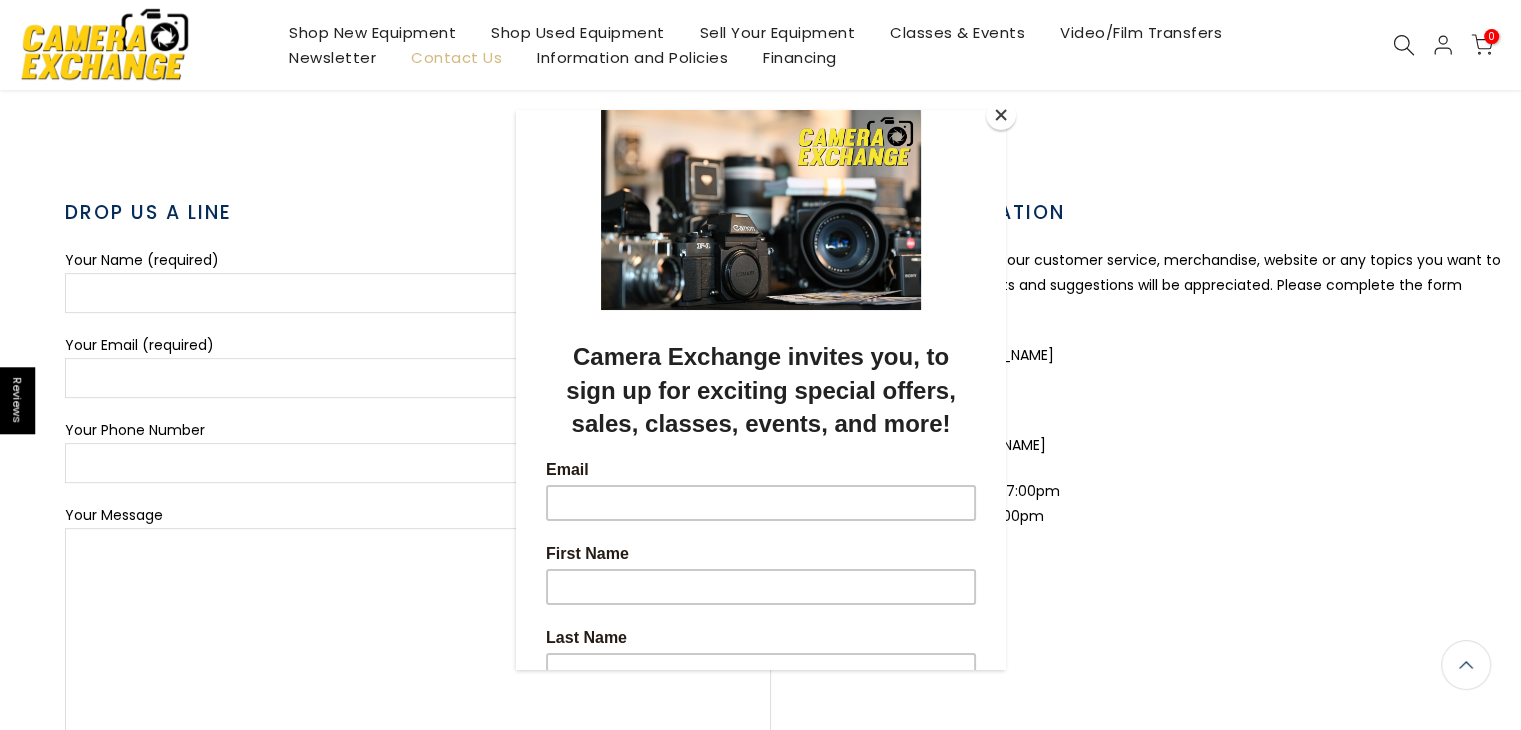 click at bounding box center (760, 365) 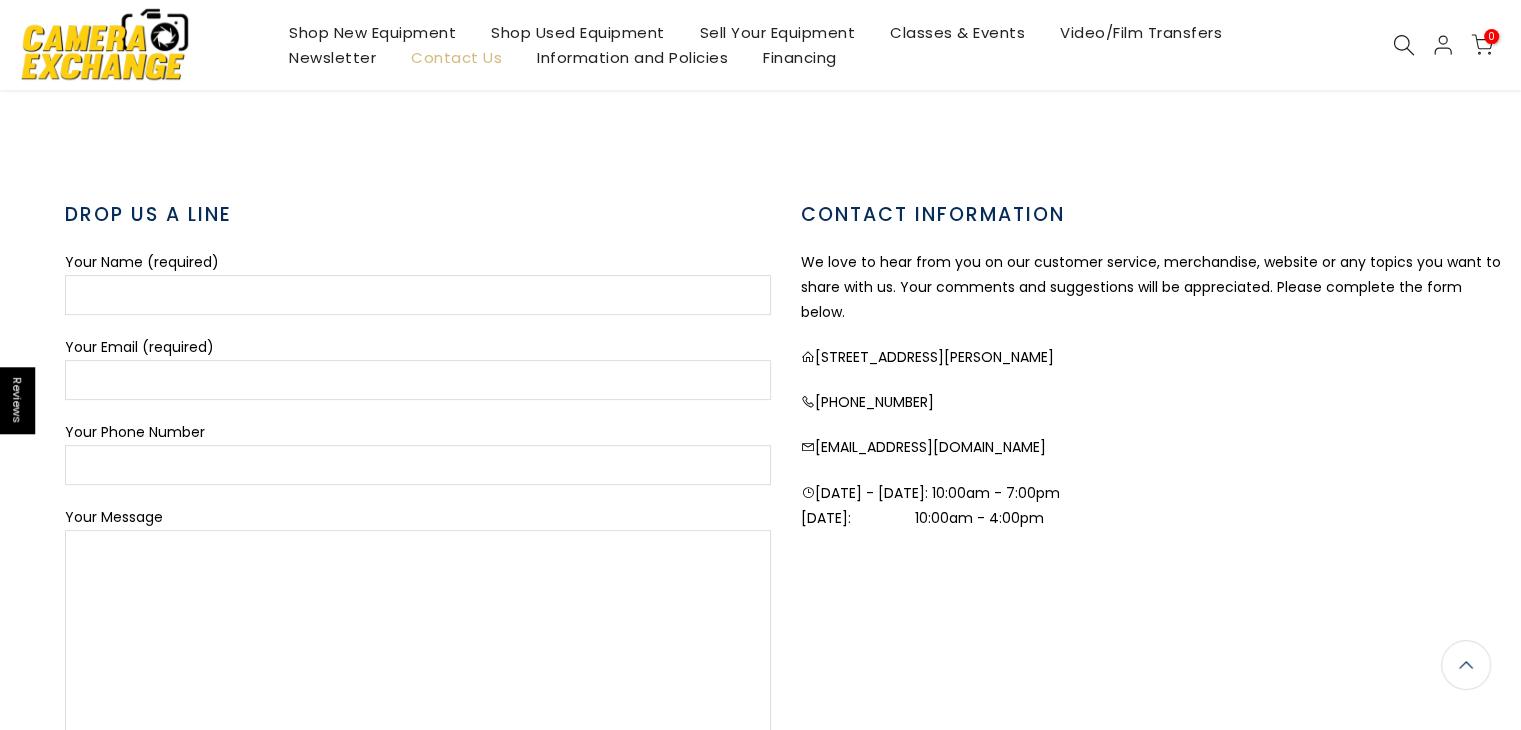 scroll, scrollTop: 638, scrollLeft: 0, axis: vertical 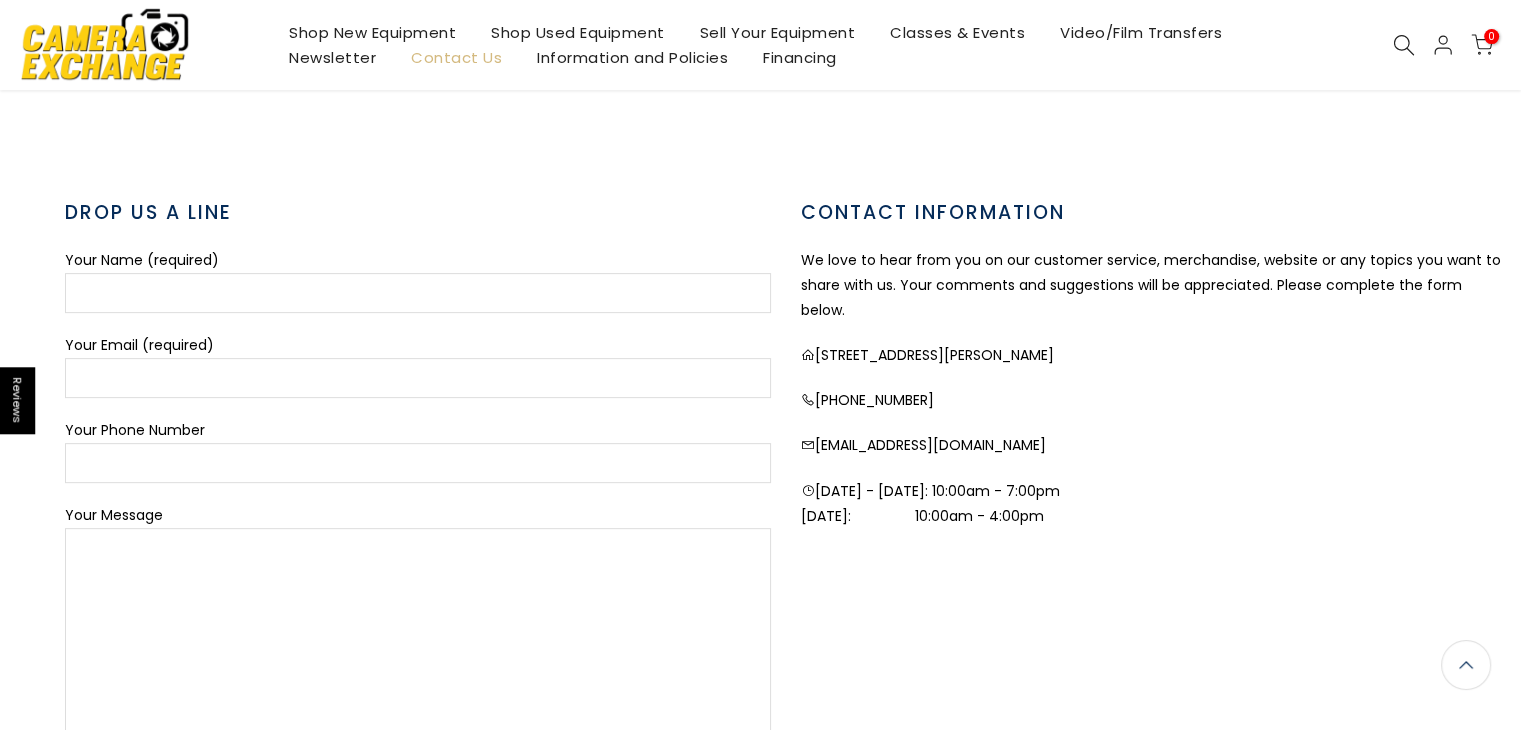 click on "5582 Dixie Hwy, Waterford, MI 48329" at bounding box center (1154, 355) 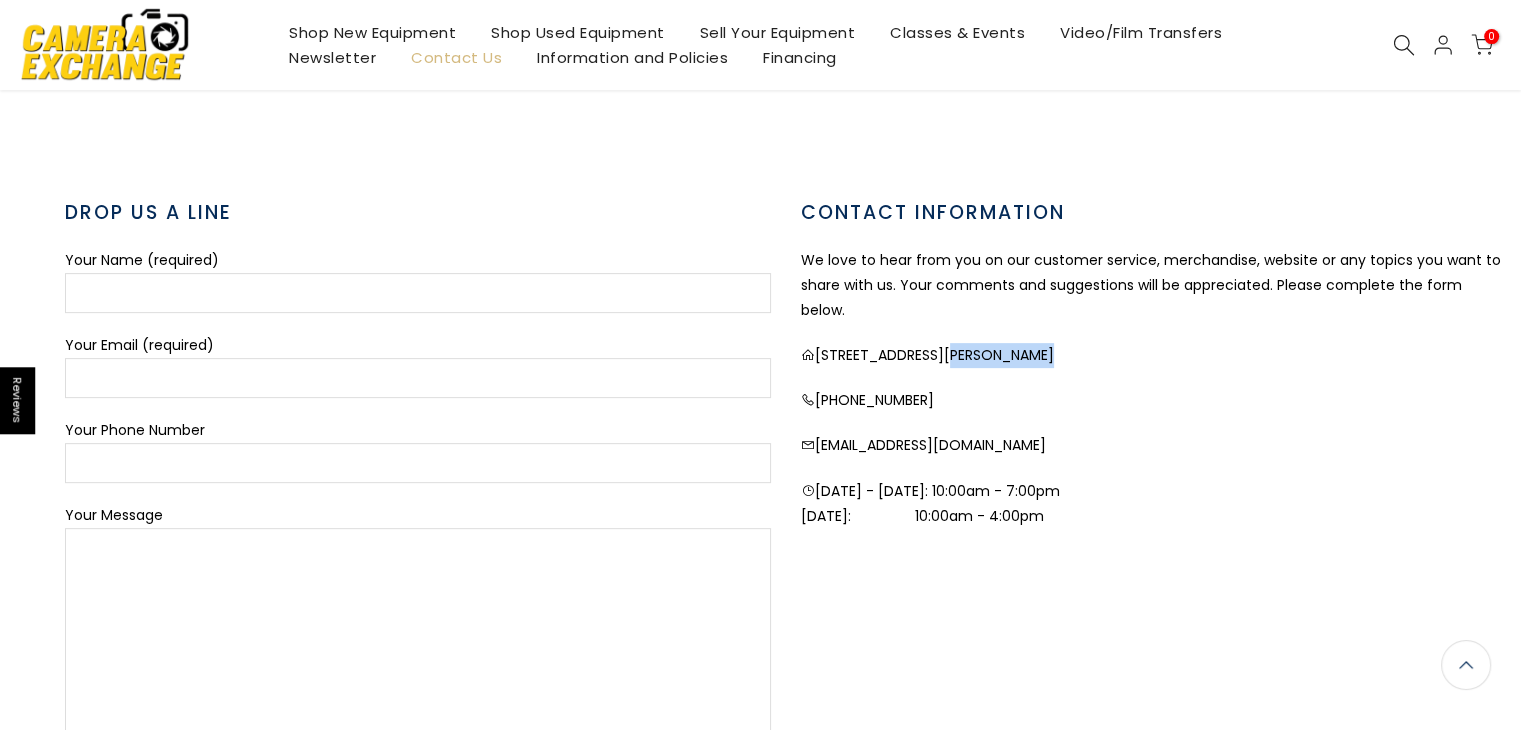 drag, startPoint x: 958, startPoint y: 329, endPoint x: 1084, endPoint y: 333, distance: 126.06348 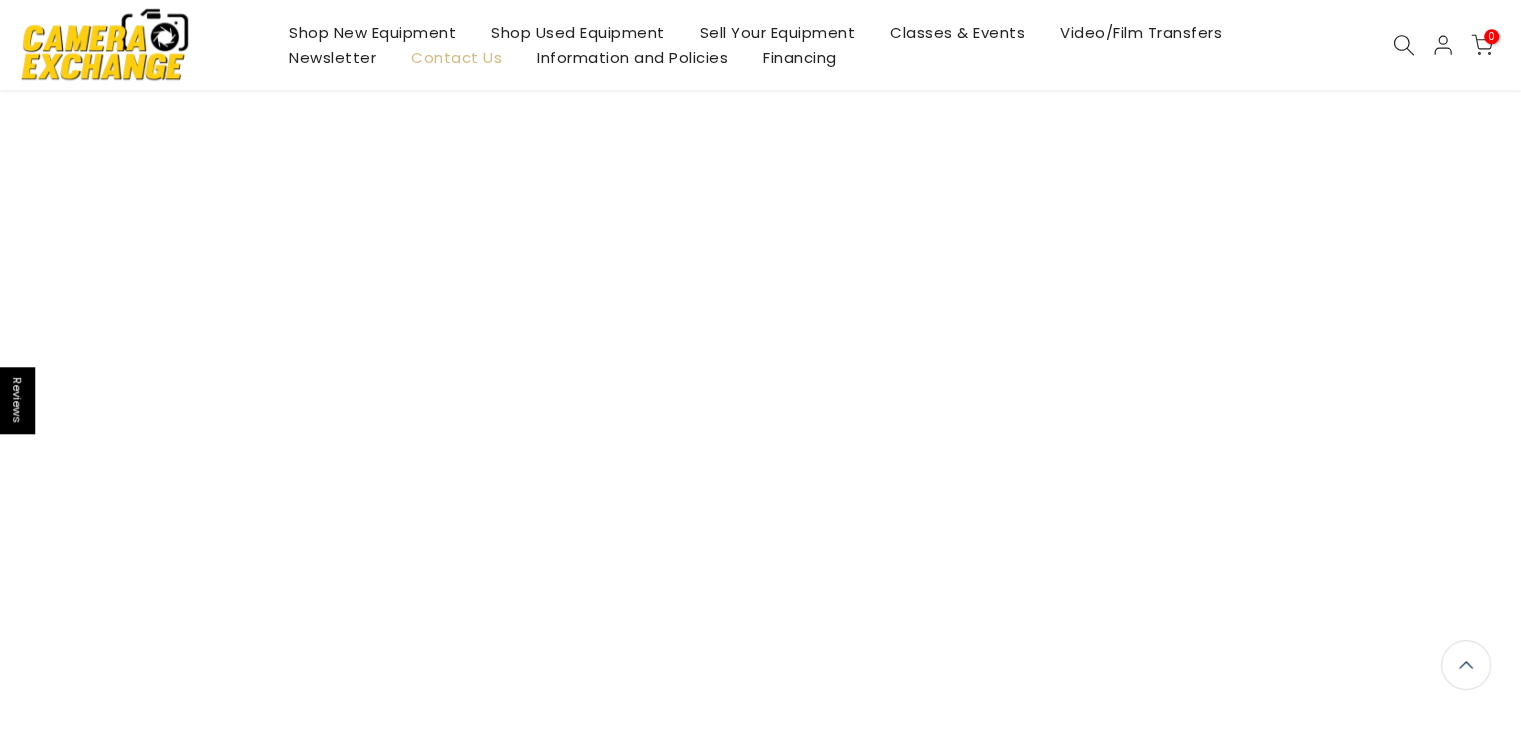 scroll, scrollTop: 1596, scrollLeft: 0, axis: vertical 